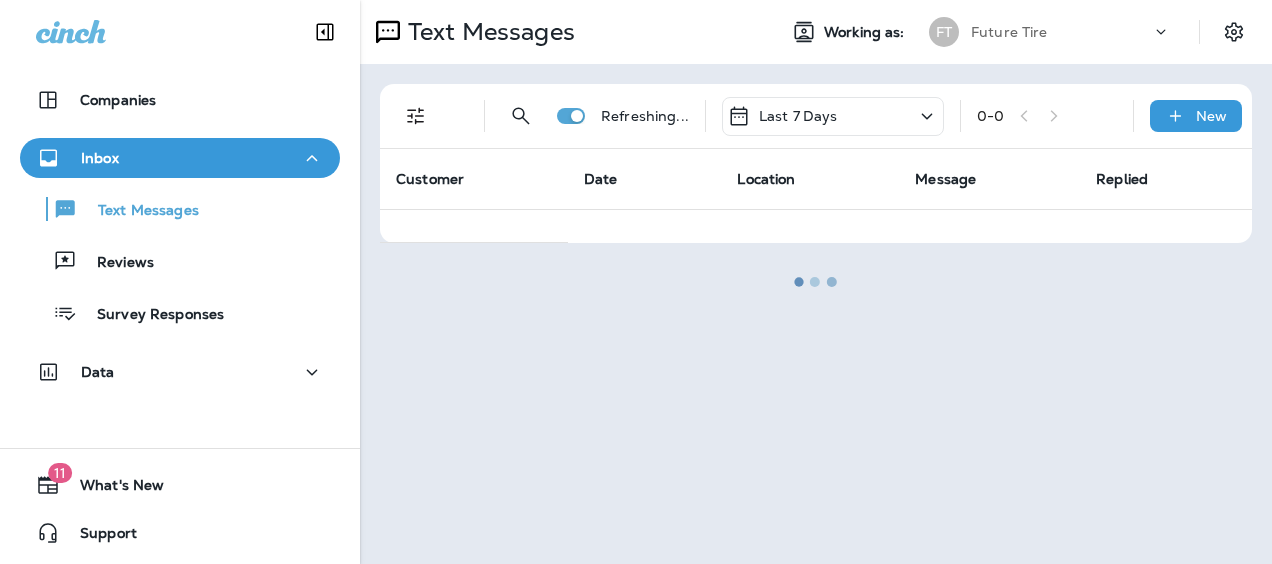 scroll, scrollTop: 0, scrollLeft: 0, axis: both 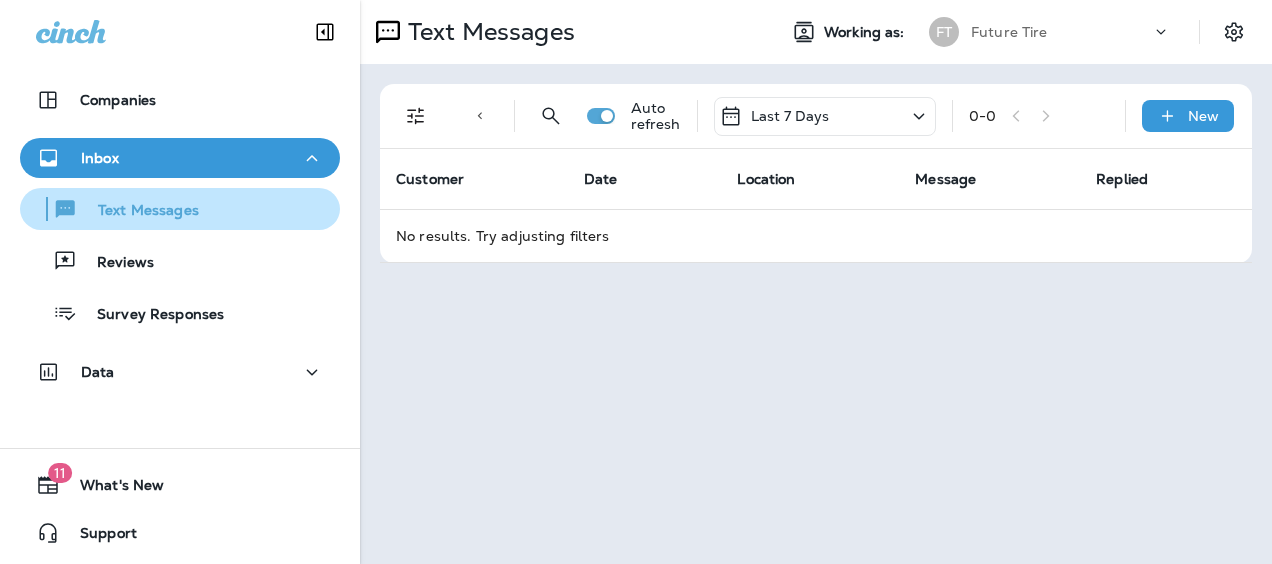 click on "Text Messages" at bounding box center (138, 211) 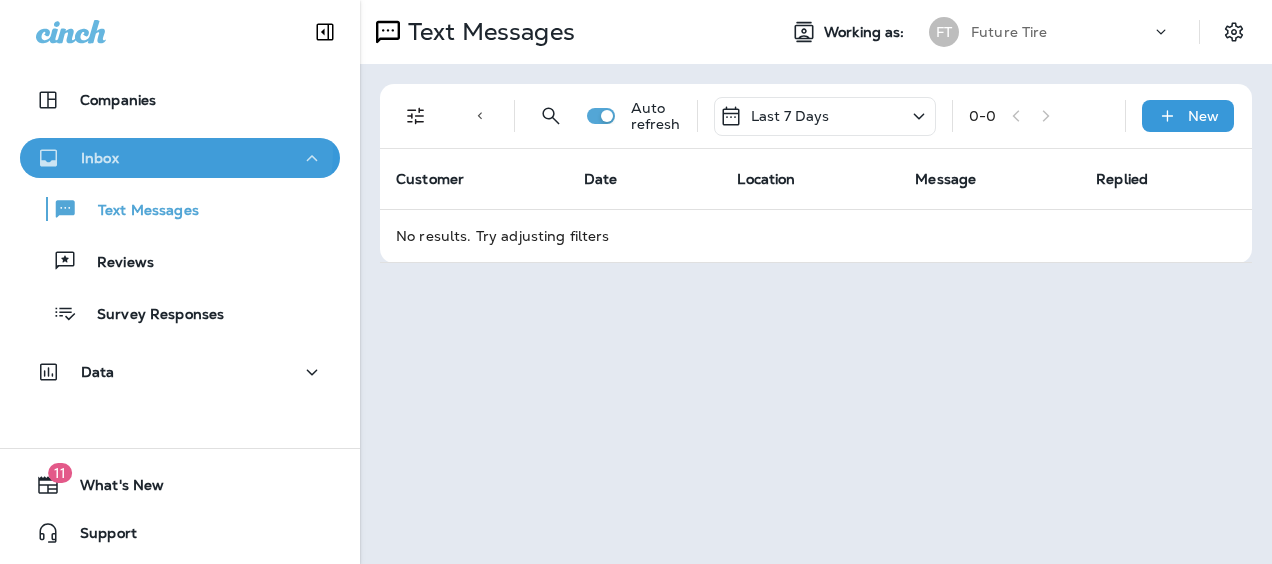 click on "Inbox" at bounding box center (180, 158) 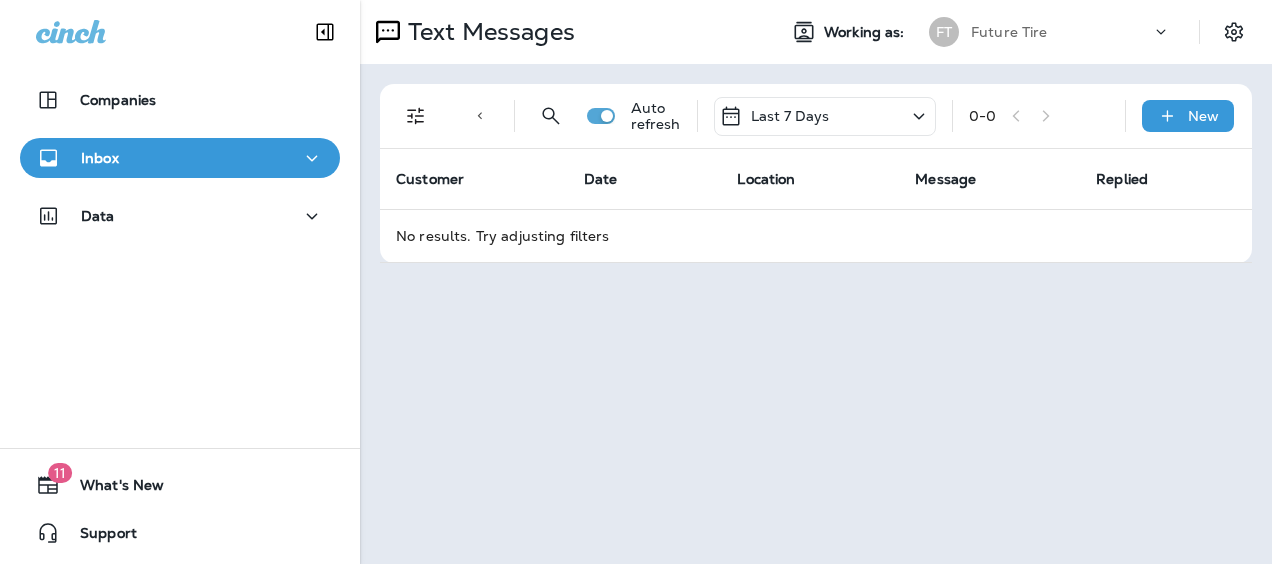 click on "Inbox" at bounding box center [180, 158] 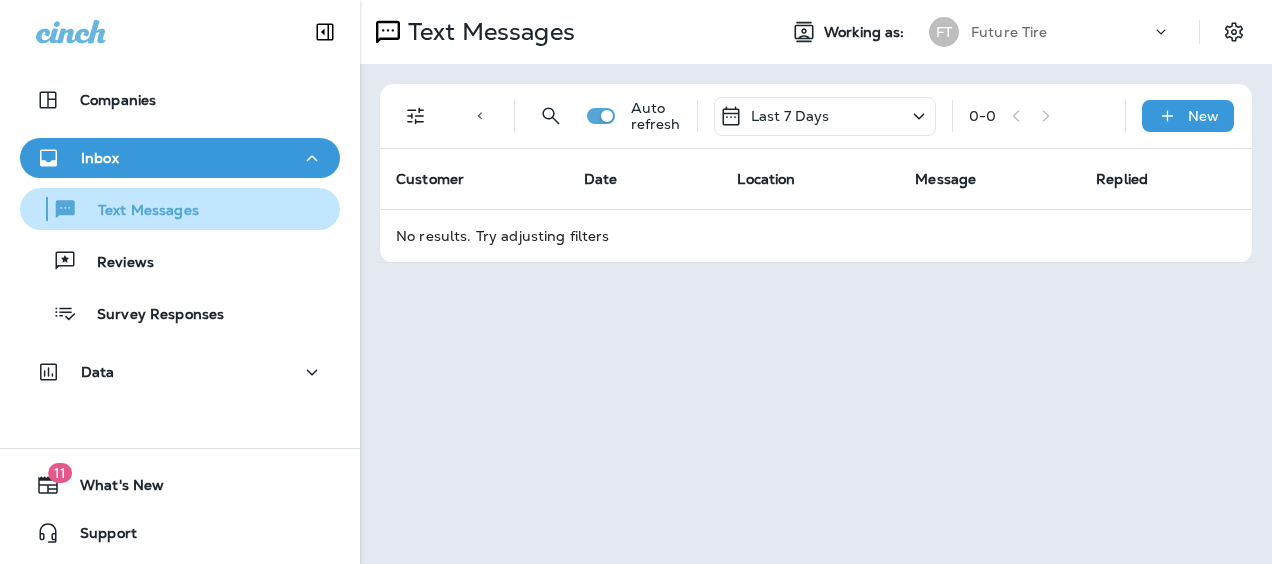click on "Text Messages" at bounding box center [138, 211] 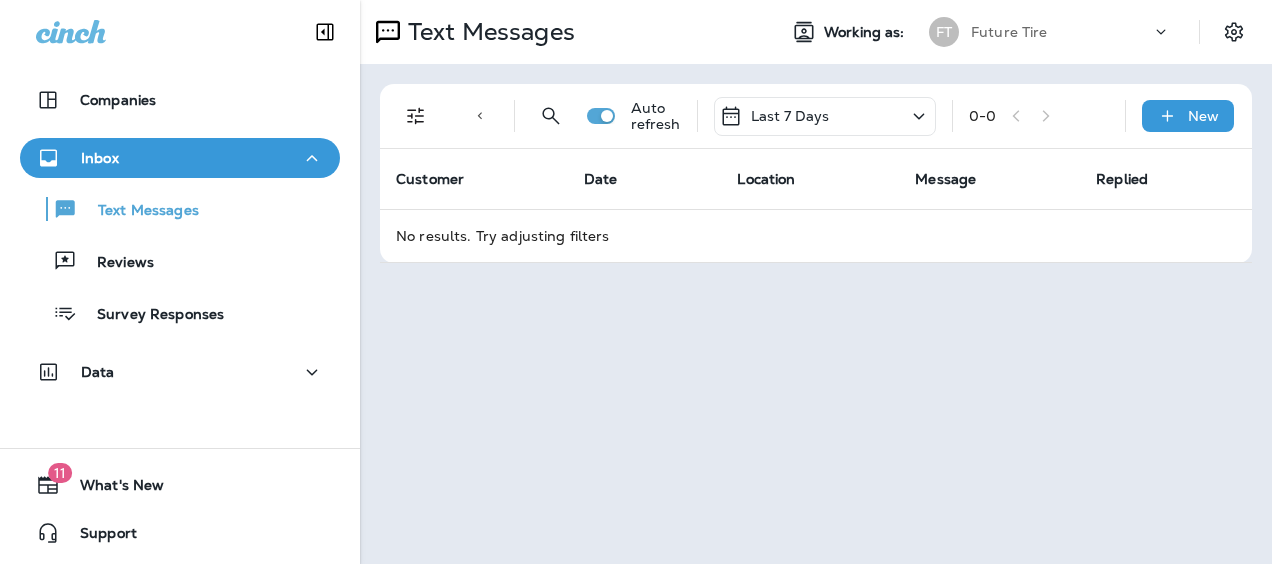 click on "Last 7 Days" at bounding box center (790, 116) 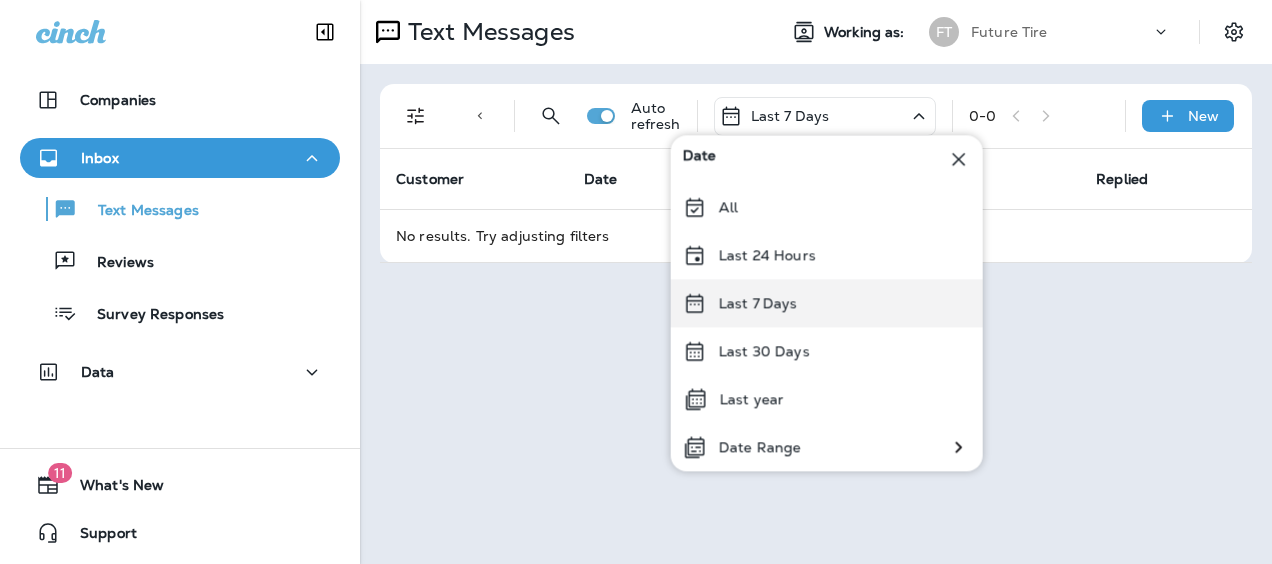click on "Last 7 Days" at bounding box center [758, 303] 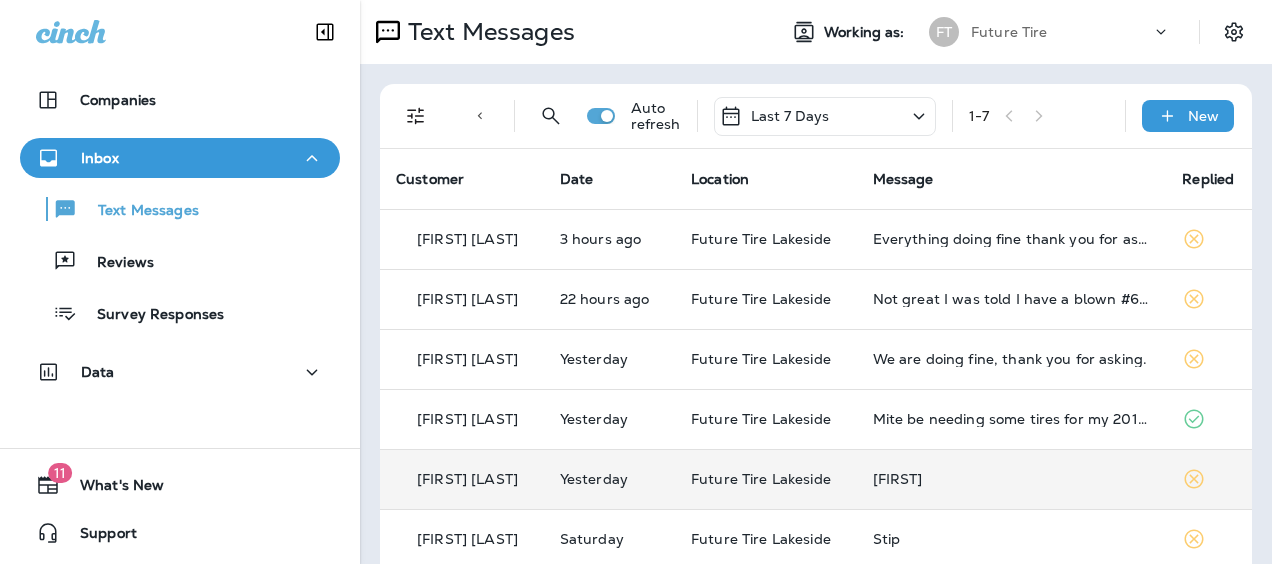 scroll, scrollTop: 85, scrollLeft: 0, axis: vertical 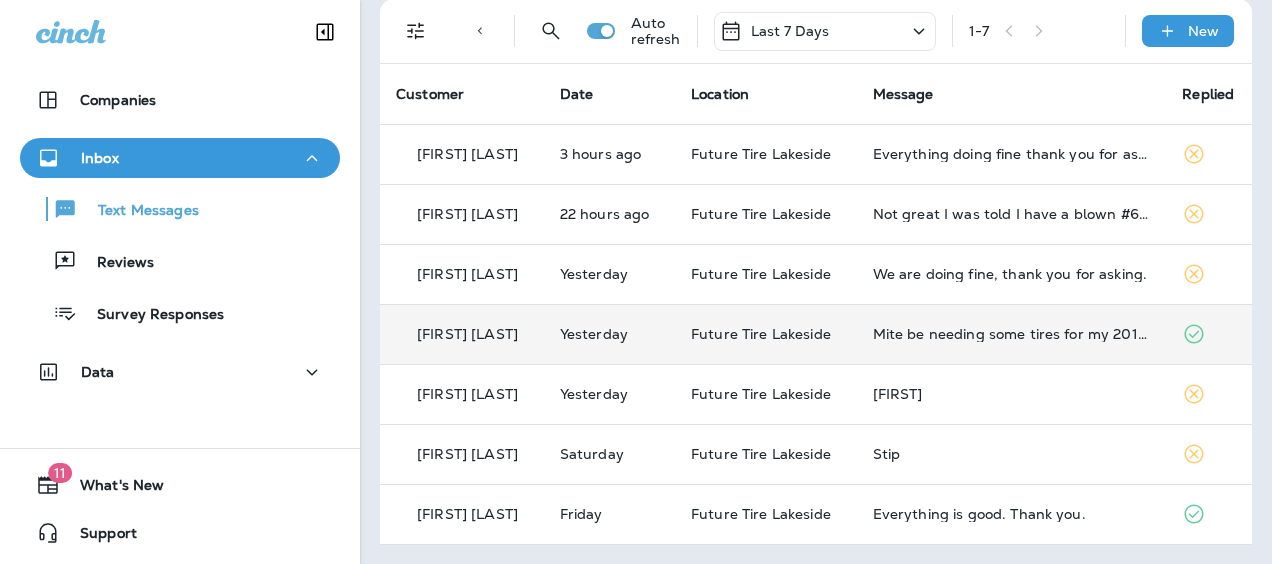 click on "[FIRST] [LAST]" at bounding box center (462, 334) 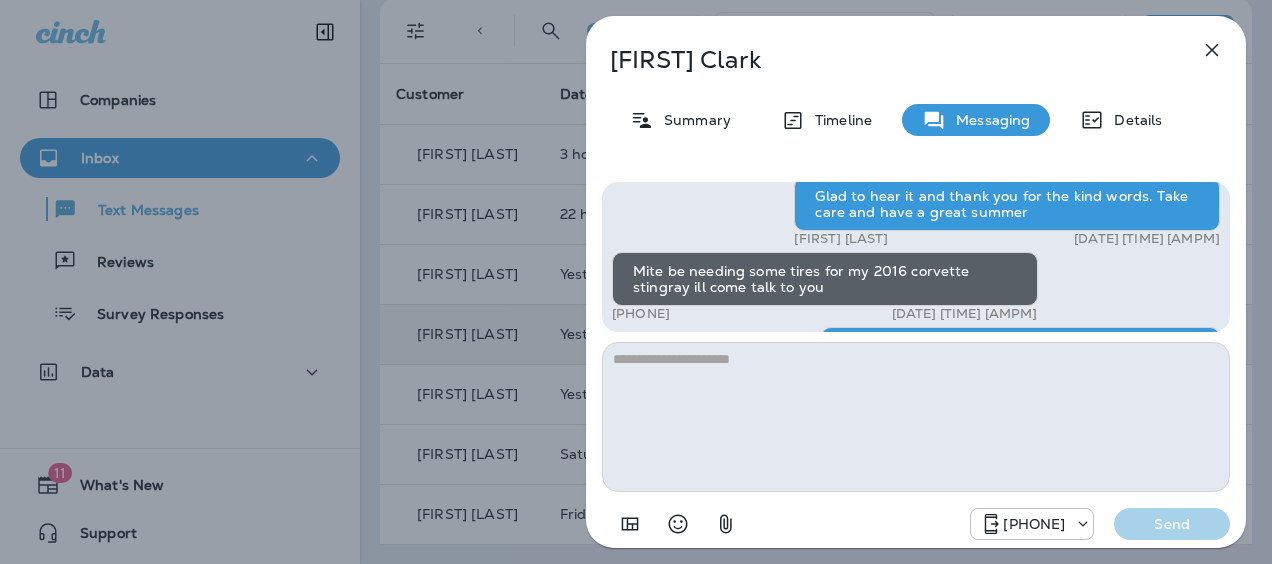 scroll, scrollTop: 0, scrollLeft: 0, axis: both 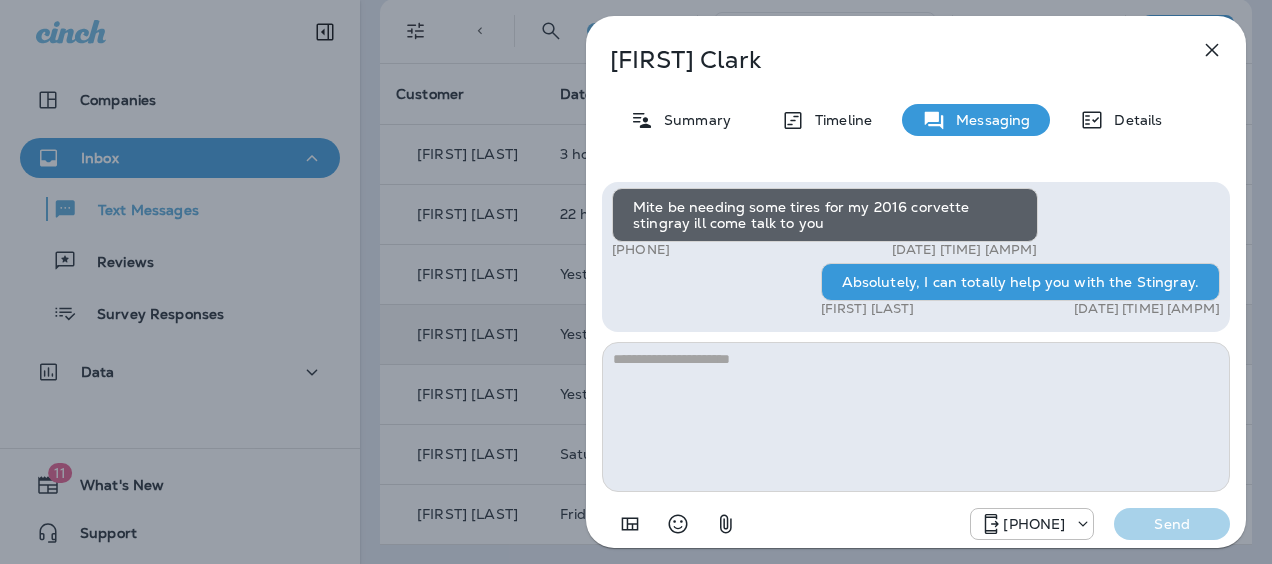 click 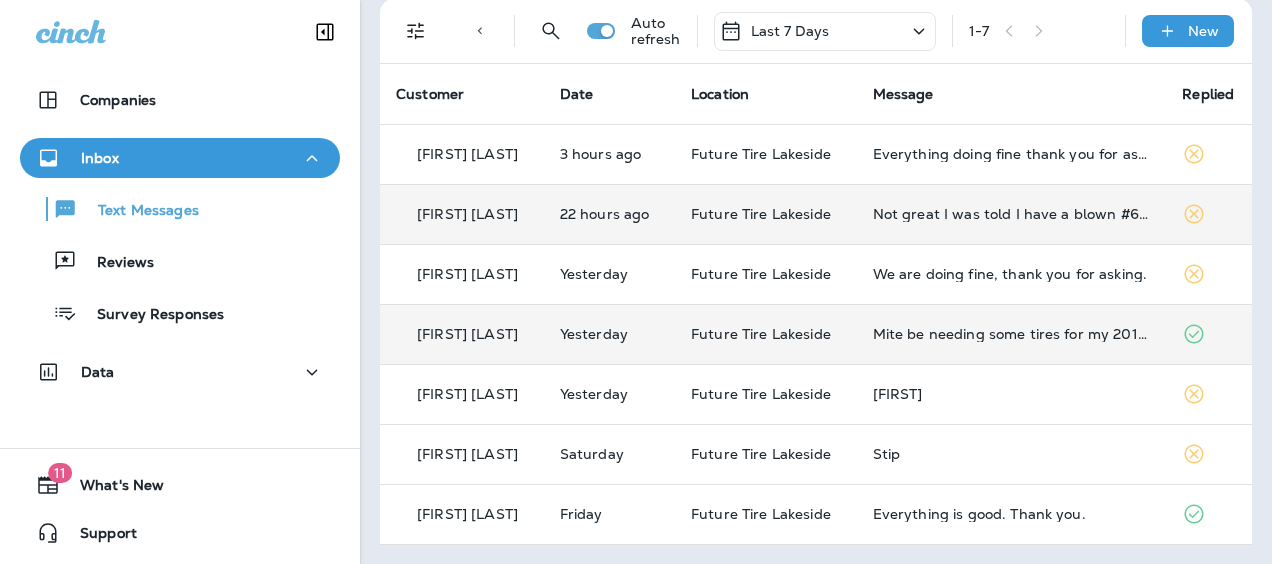 click on "[FIRST] [LAST]" at bounding box center (467, 214) 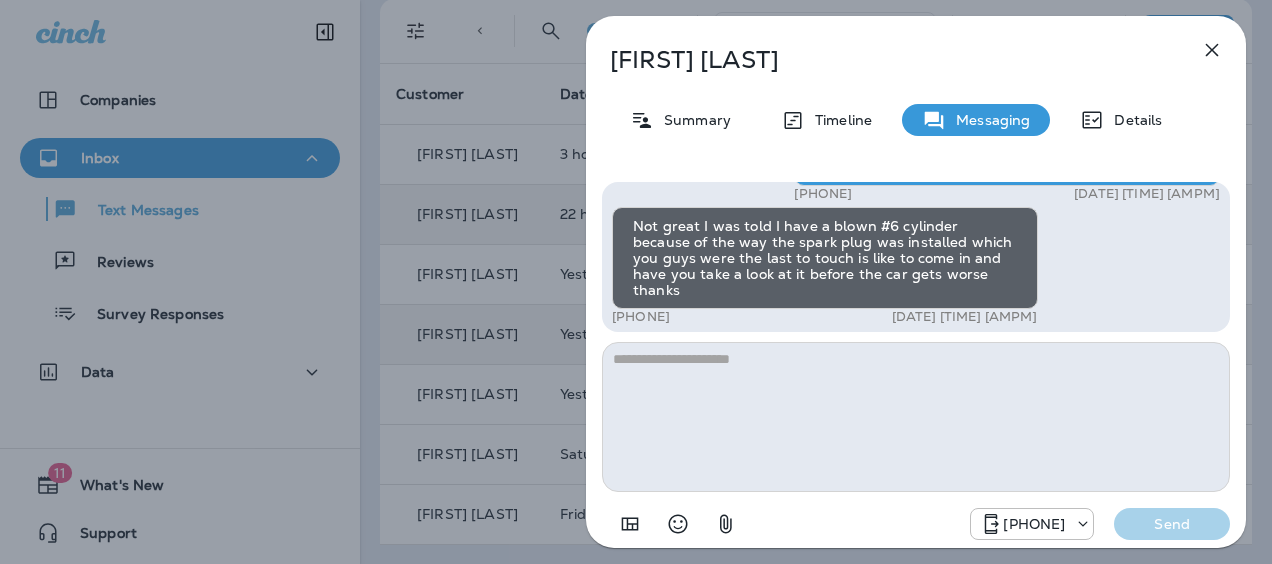 scroll, scrollTop: 0, scrollLeft: 0, axis: both 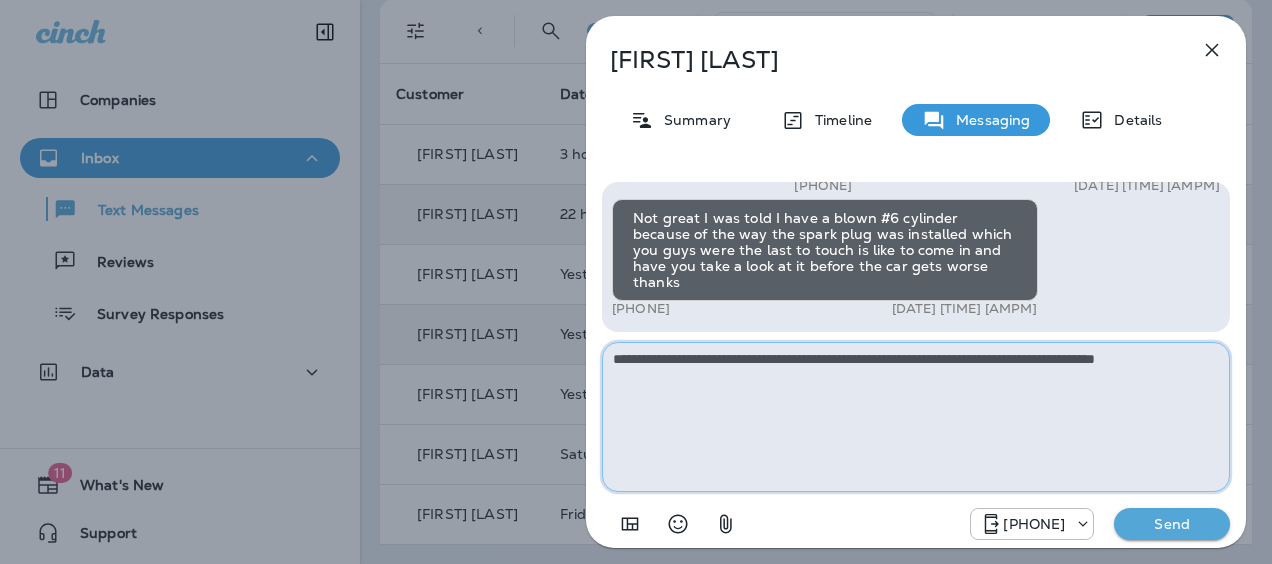 type on "**********" 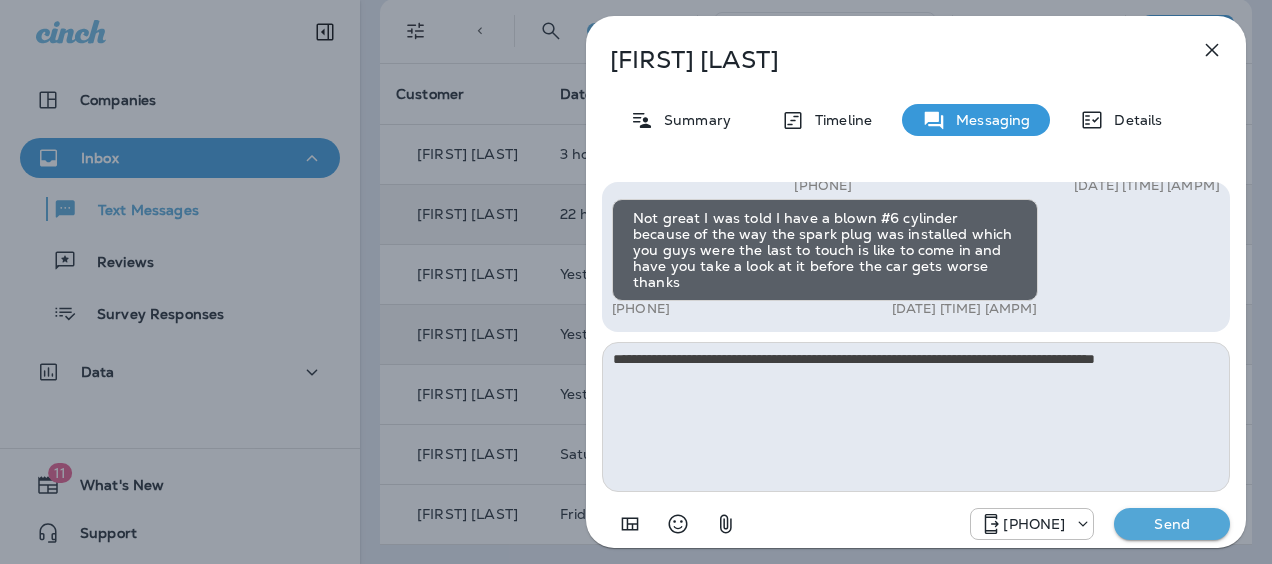 click on "Send" at bounding box center (1172, 524) 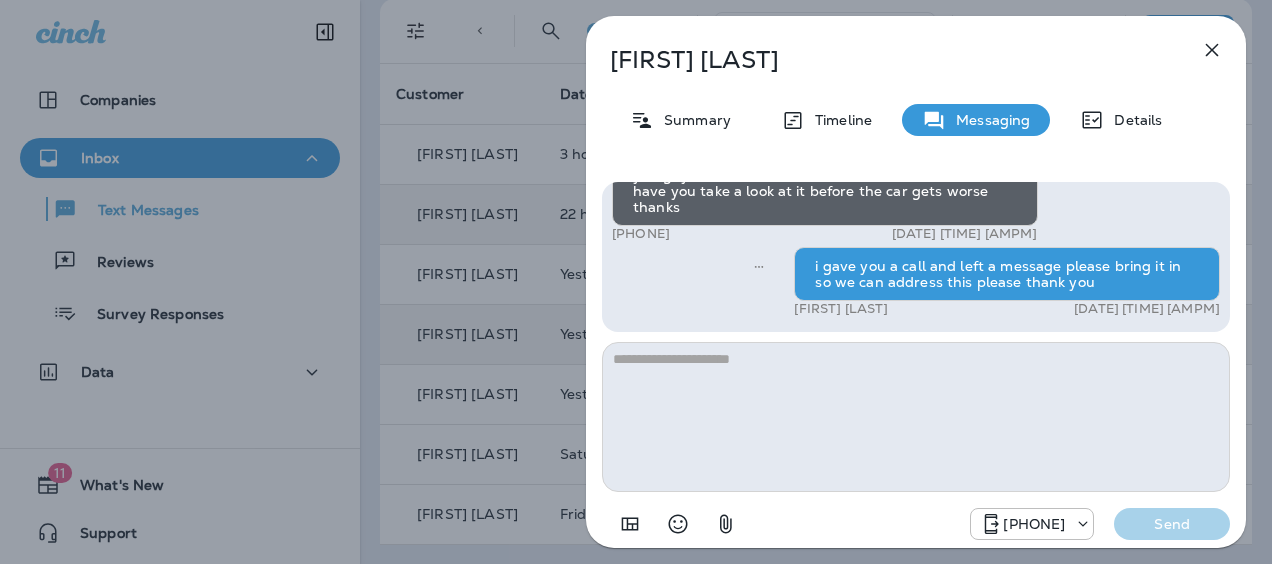 click 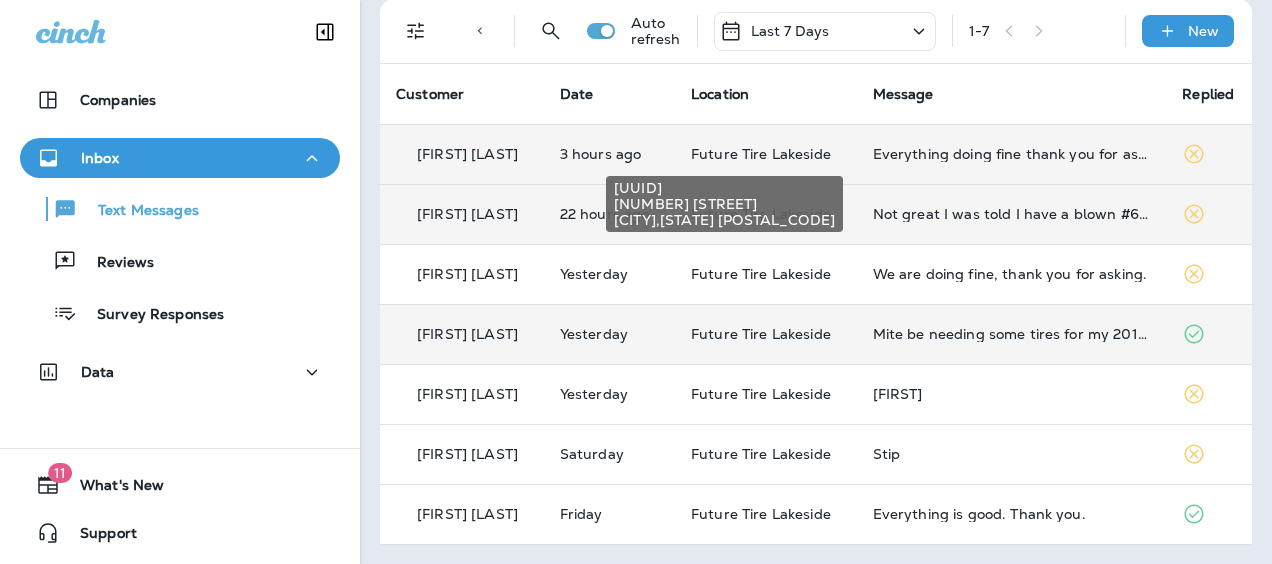 click on "Future Tire Lakeside" at bounding box center [761, 154] 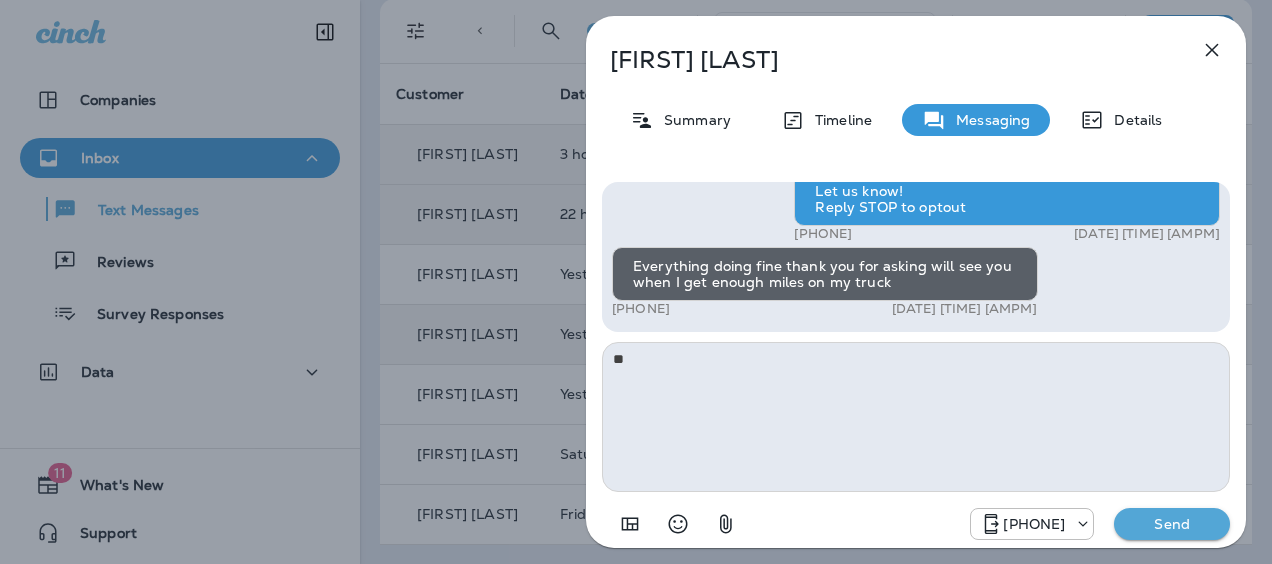 type on "*" 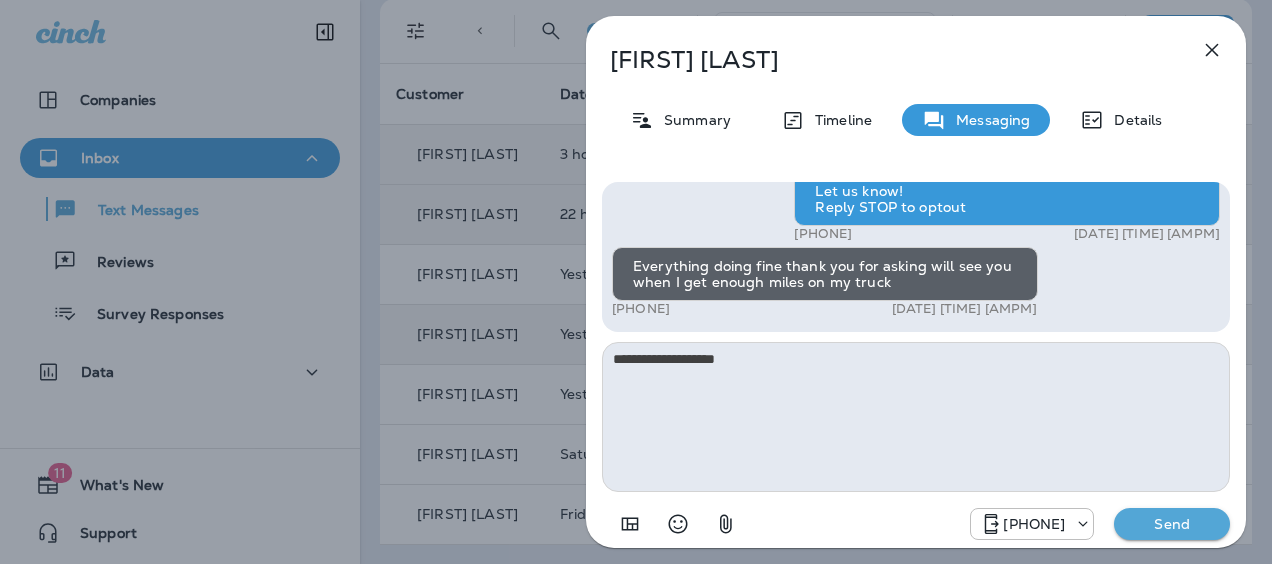 type on "**********" 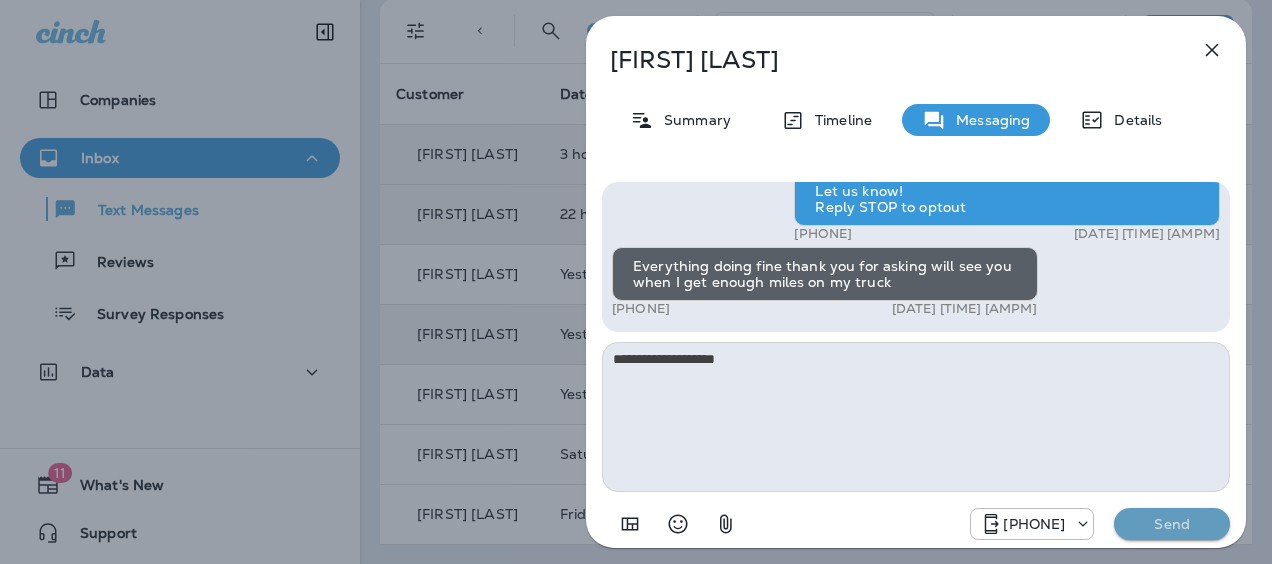 click on "Send" at bounding box center (1172, 524) 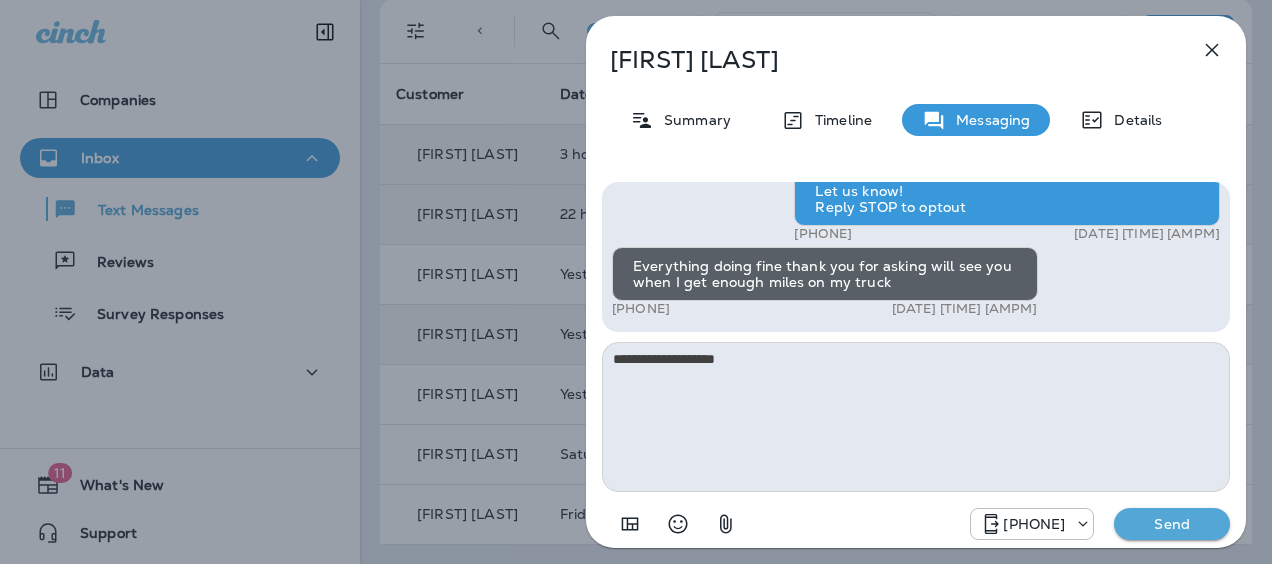 type 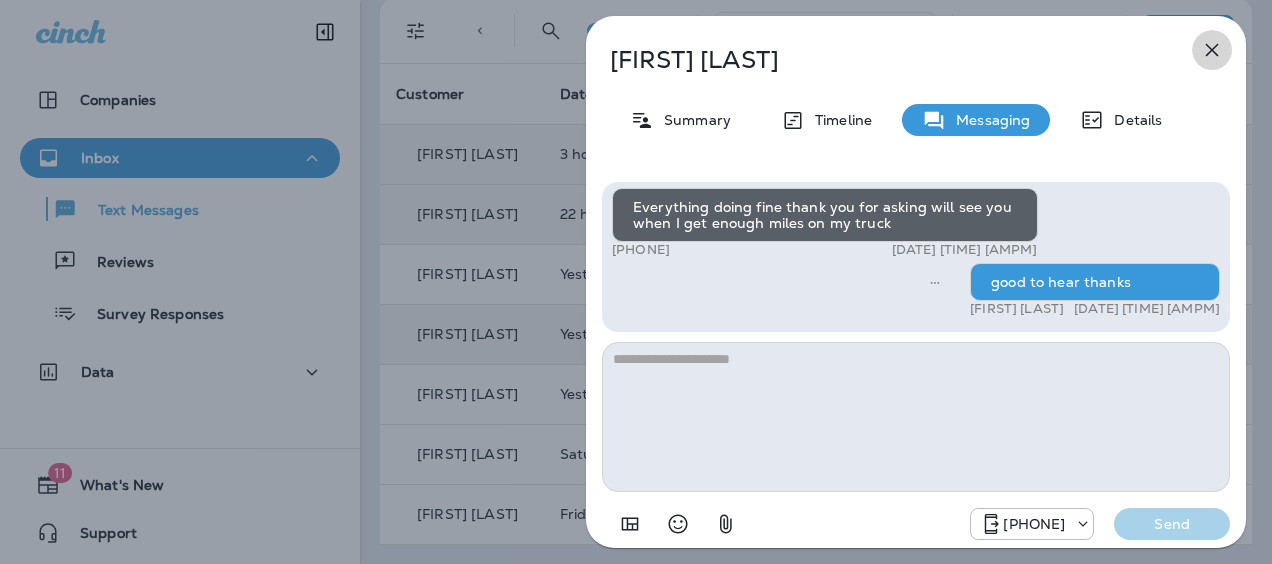 click 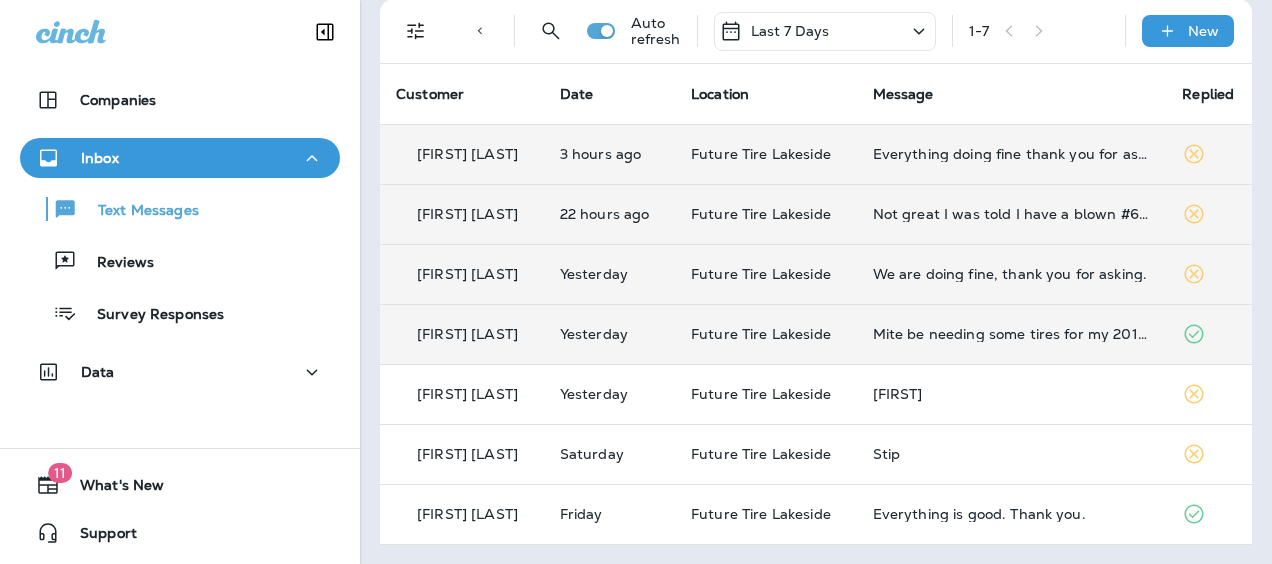 click on "[FIRST] [LAST]" at bounding box center [467, 274] 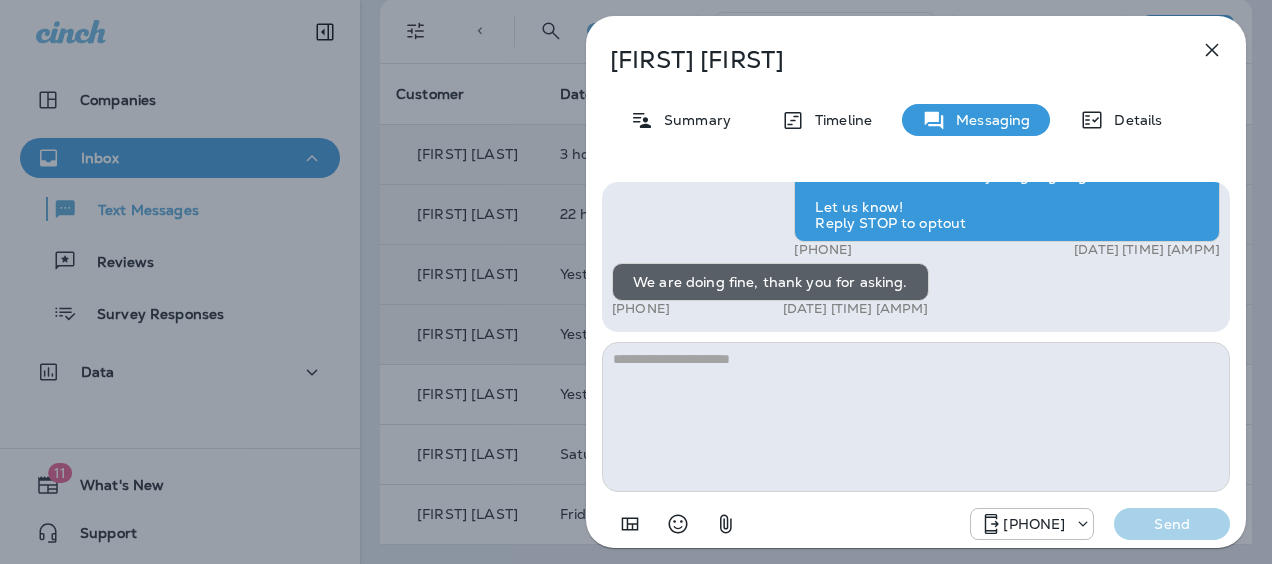 click 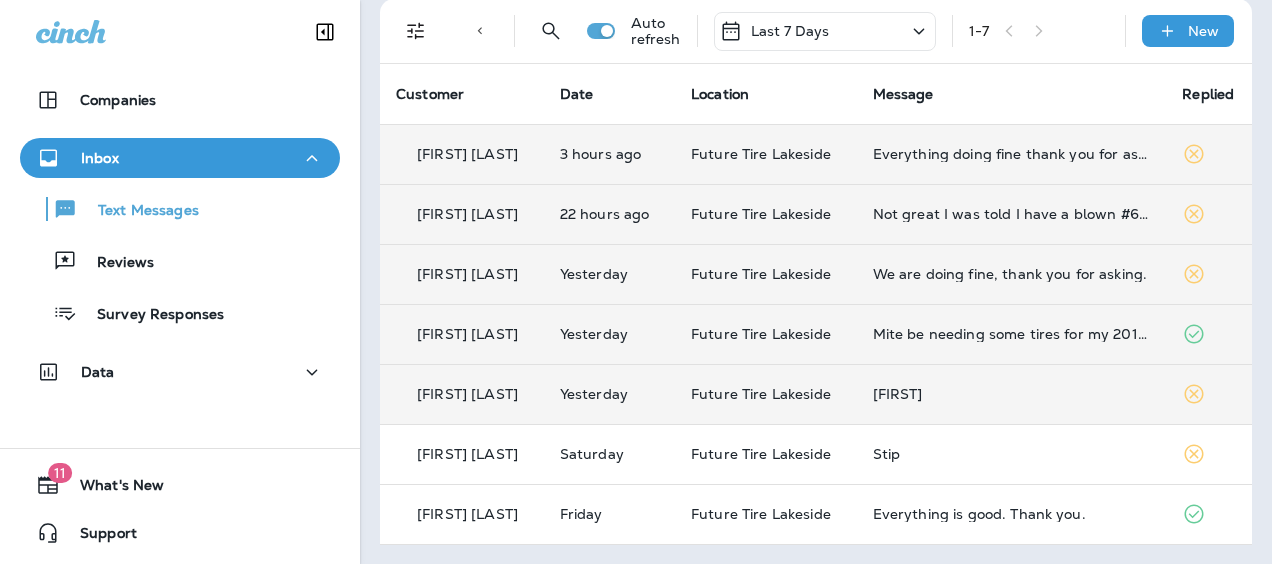 click on "[FIRST] [LAST]" at bounding box center [467, 394] 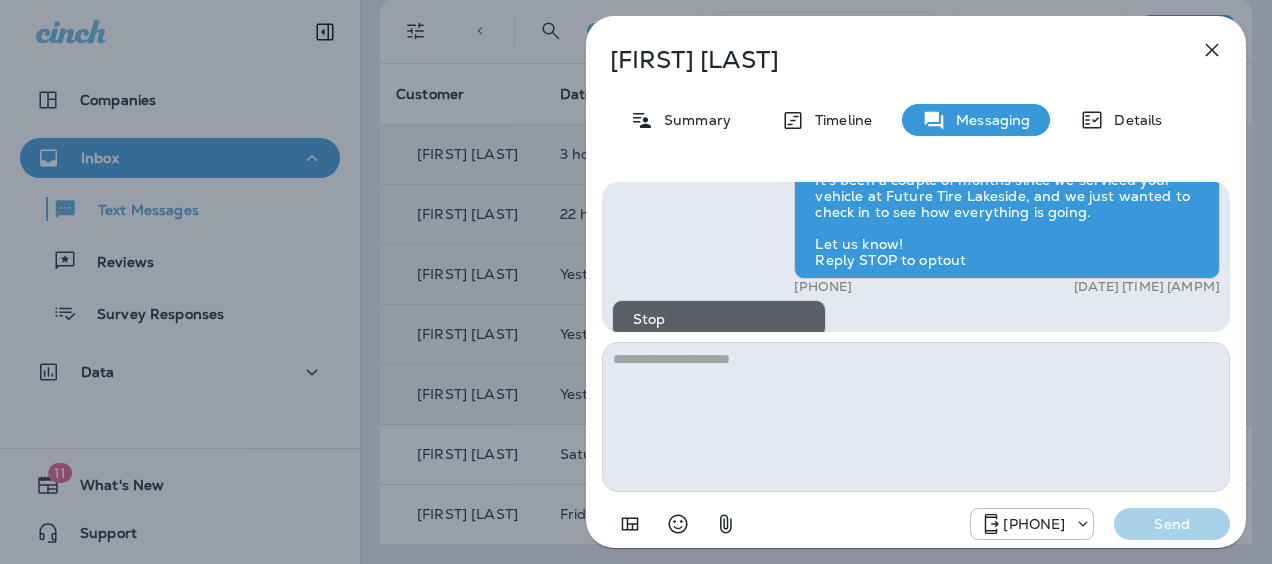 scroll, scrollTop: -600, scrollLeft: 0, axis: vertical 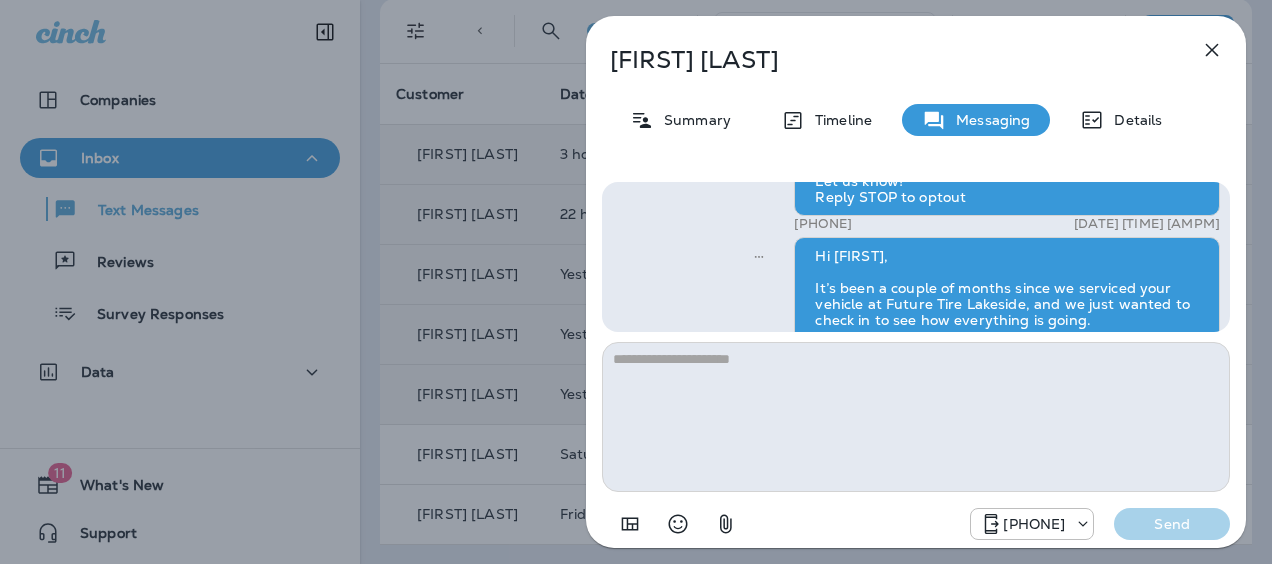click 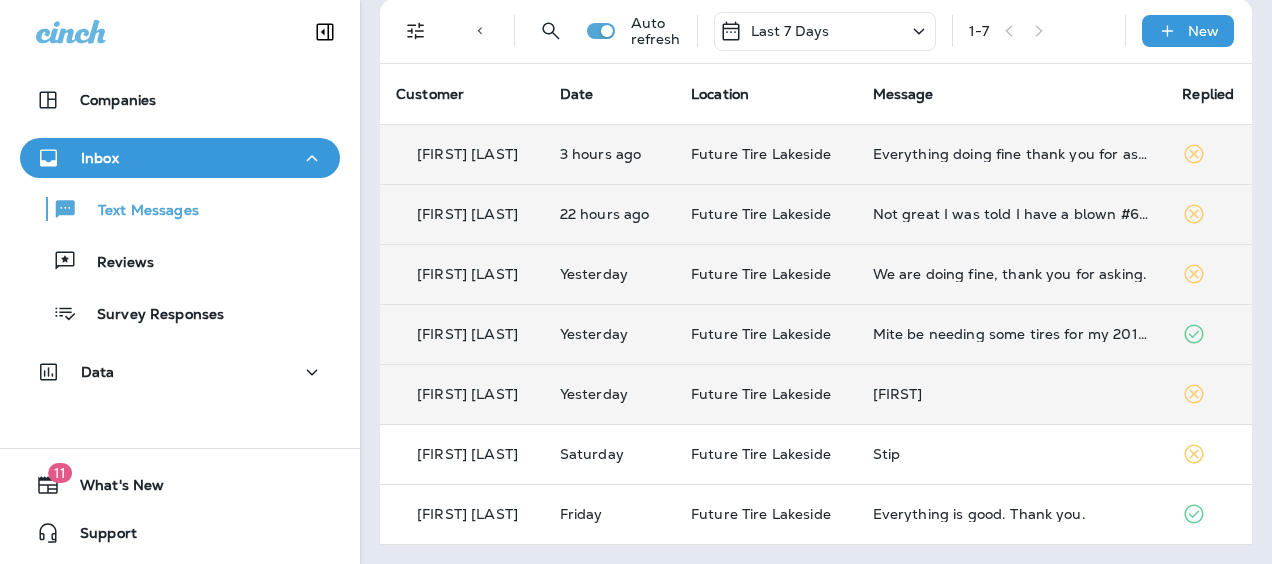 click on "[FIRST] [LAST]" at bounding box center (462, 334) 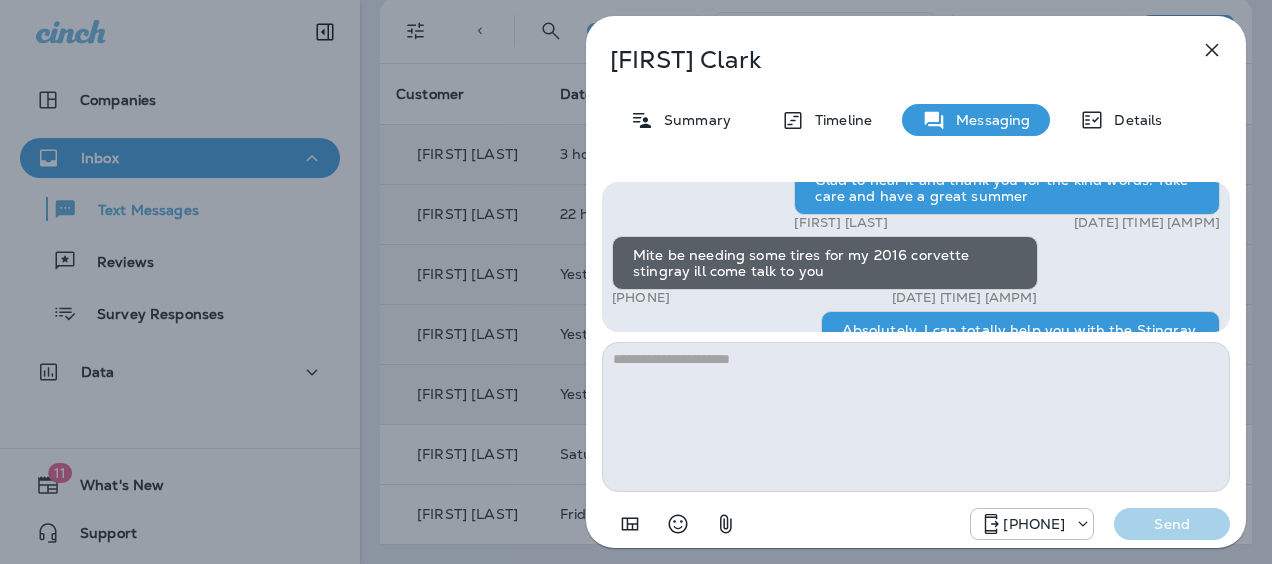 scroll, scrollTop: 0, scrollLeft: 0, axis: both 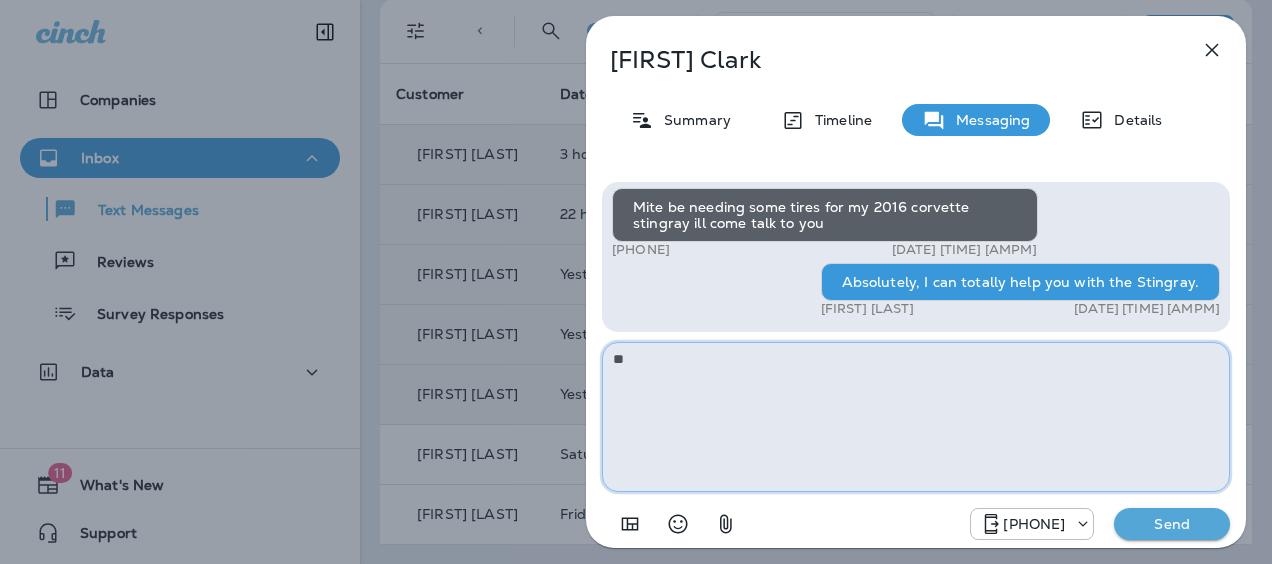 type on "*" 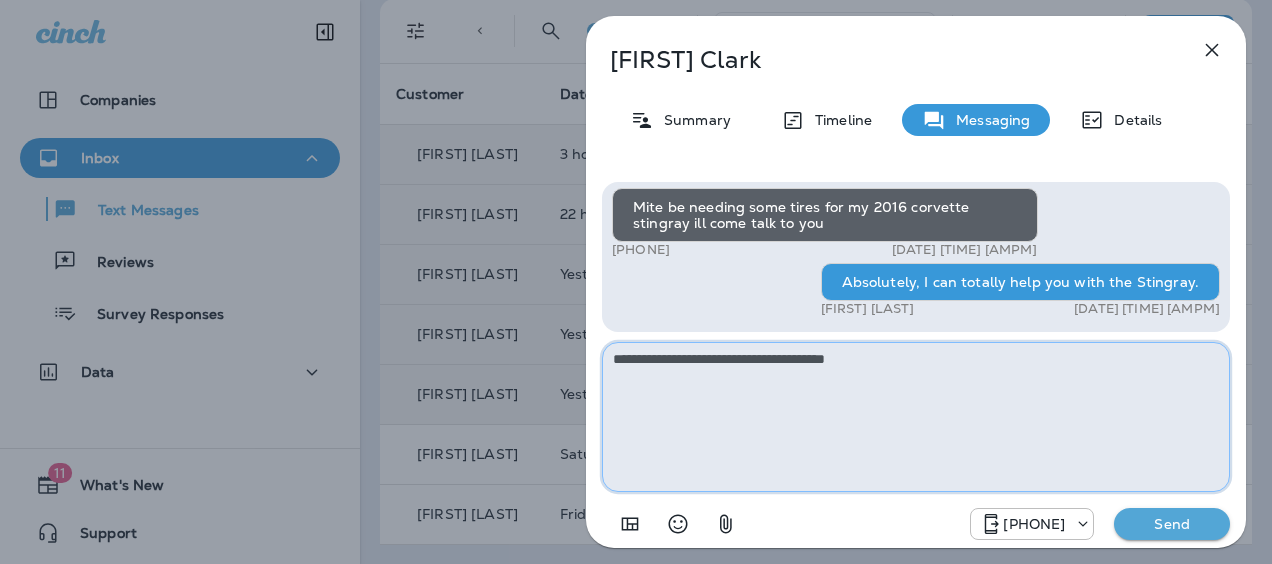 type on "**********" 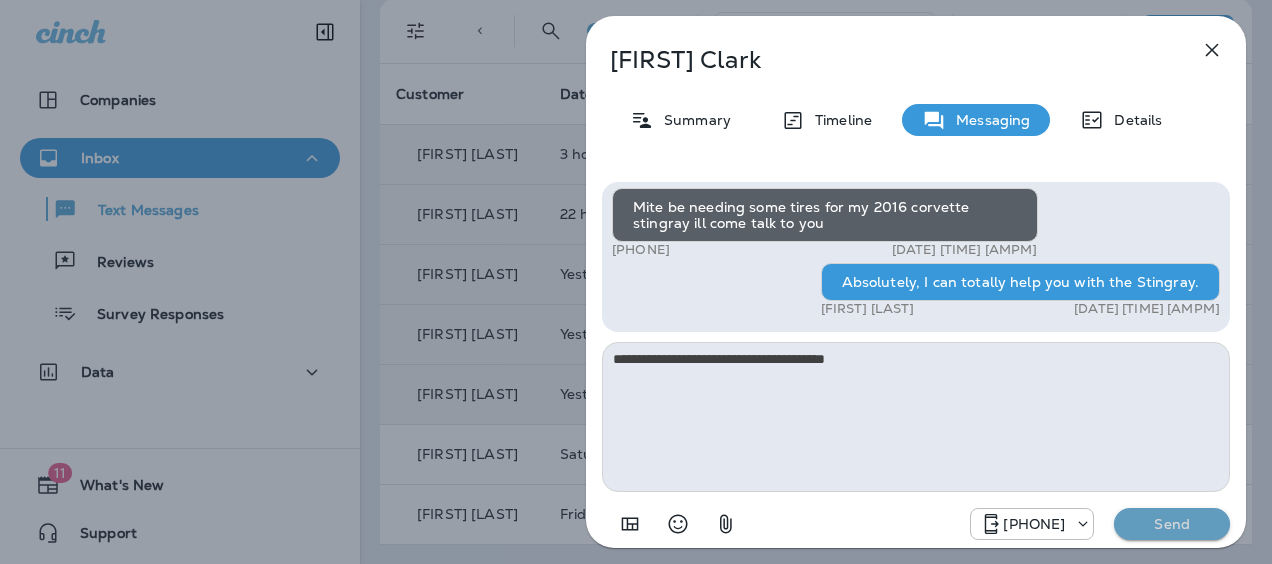 click on "Send" at bounding box center (1172, 524) 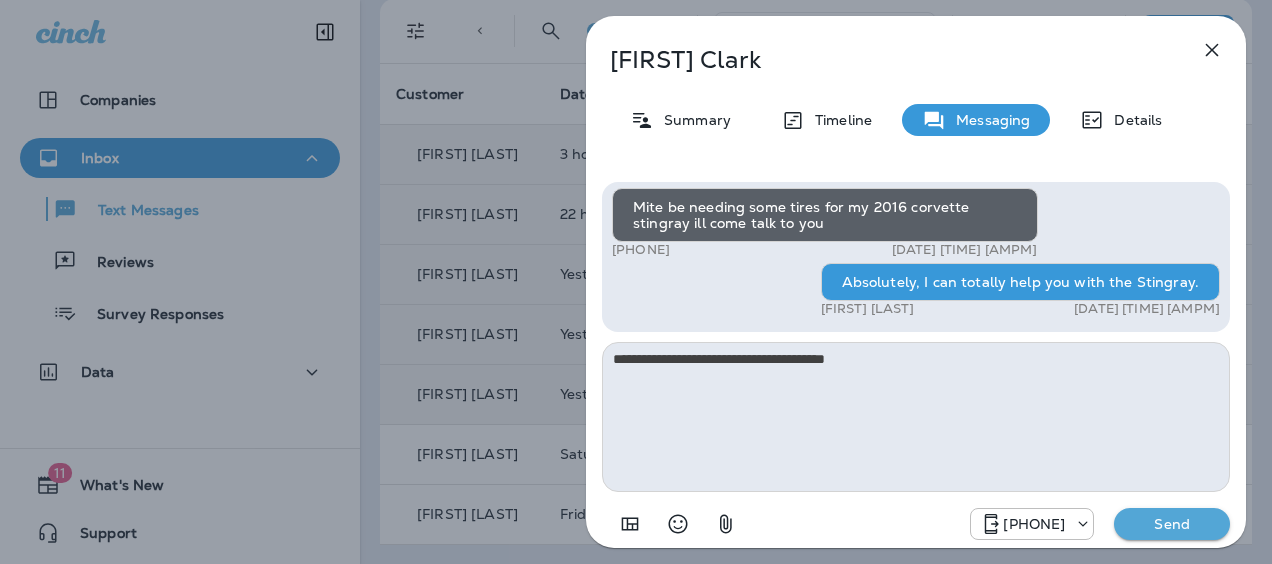 type 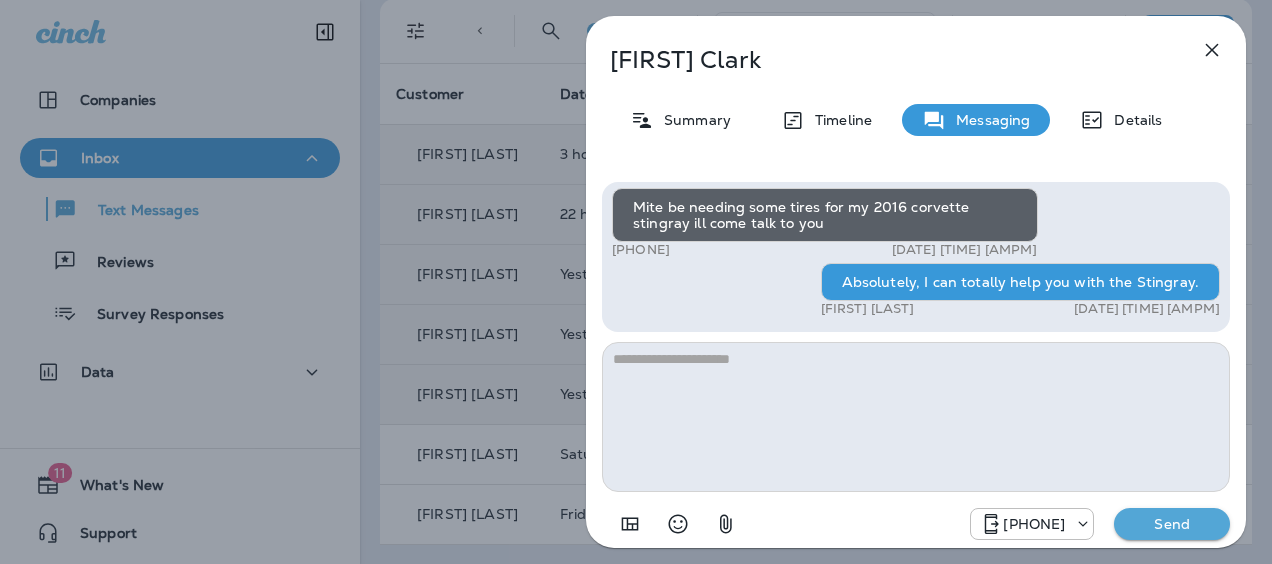 scroll, scrollTop: 0, scrollLeft: 0, axis: both 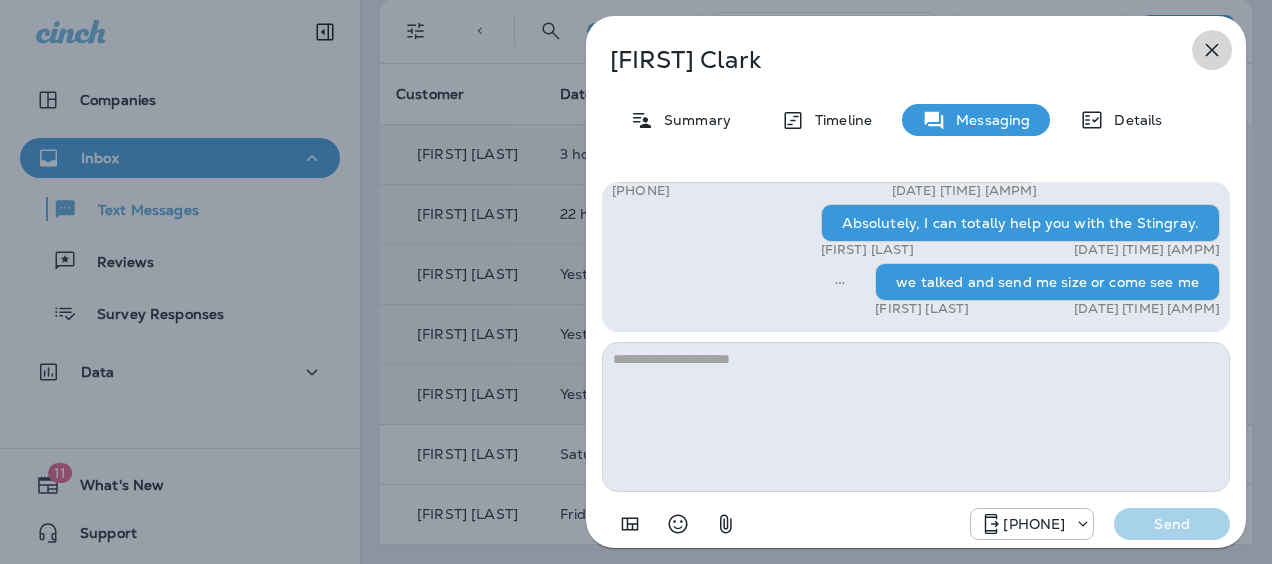 click 